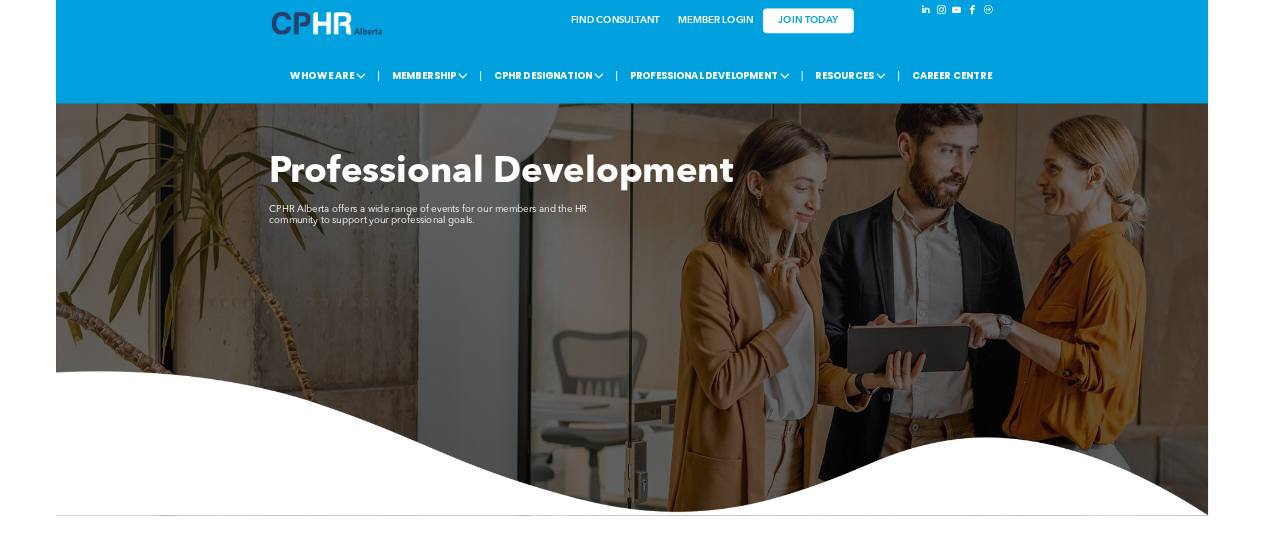 scroll, scrollTop: 0, scrollLeft: 0, axis: both 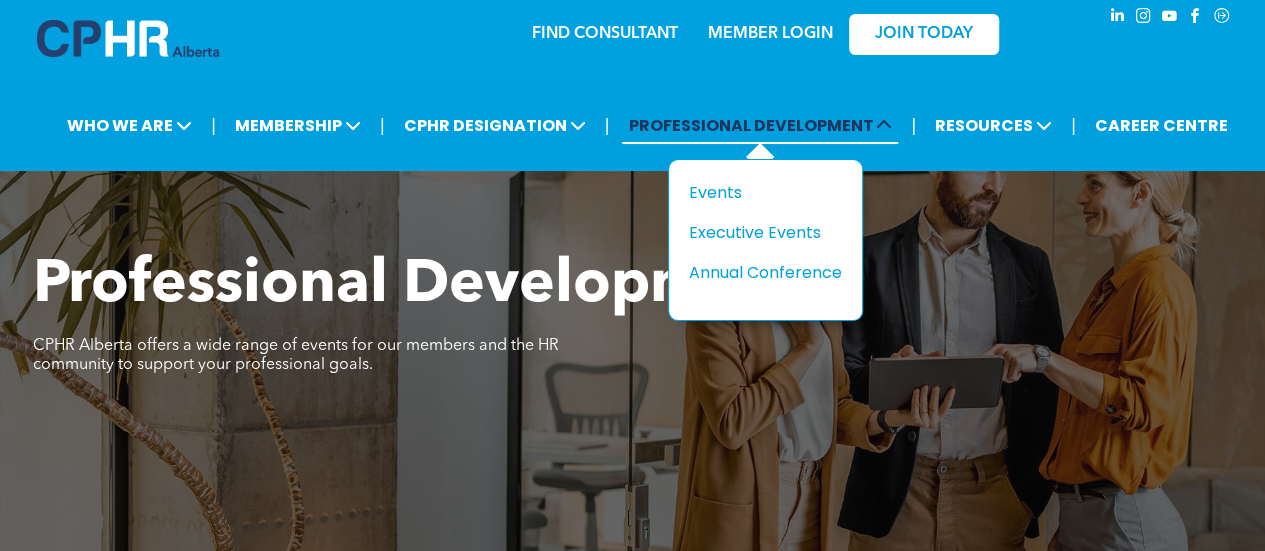 click on "PROFESSIONAL DEVELOPMENT" at bounding box center [760, 125] 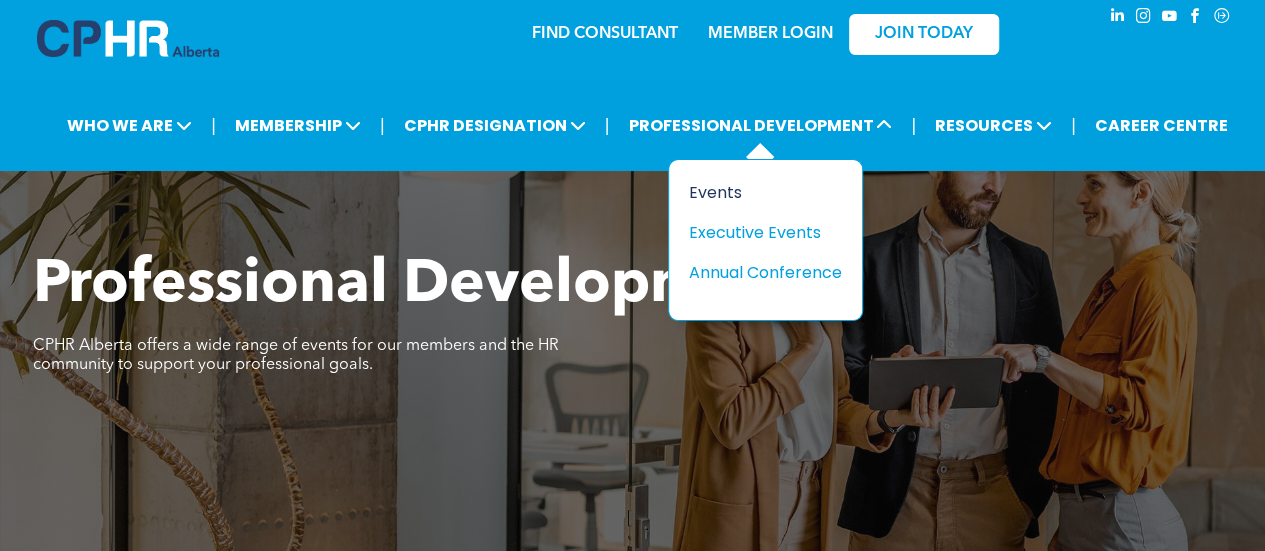 click on "Events" at bounding box center (758, 192) 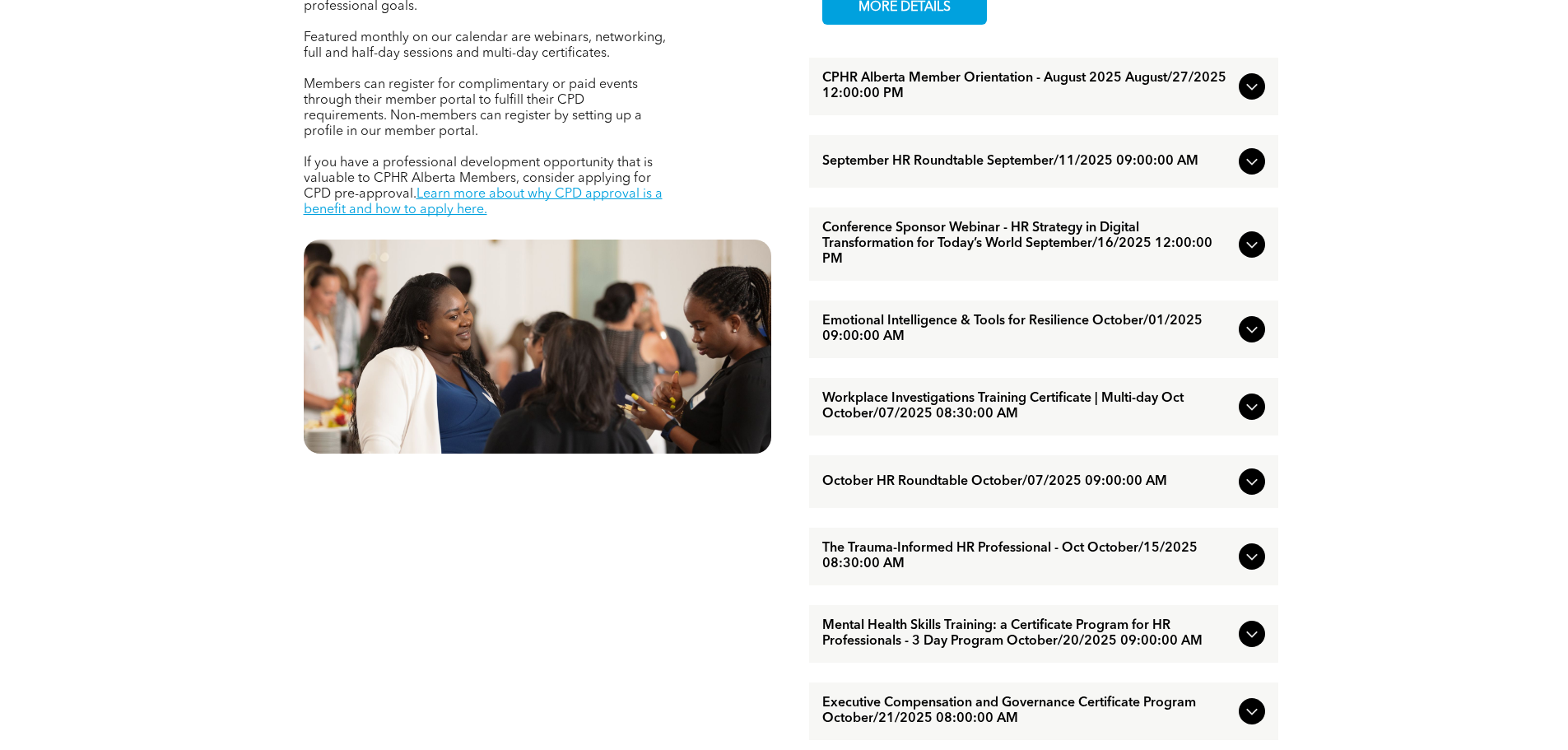 scroll, scrollTop: 823, scrollLeft: 0, axis: vertical 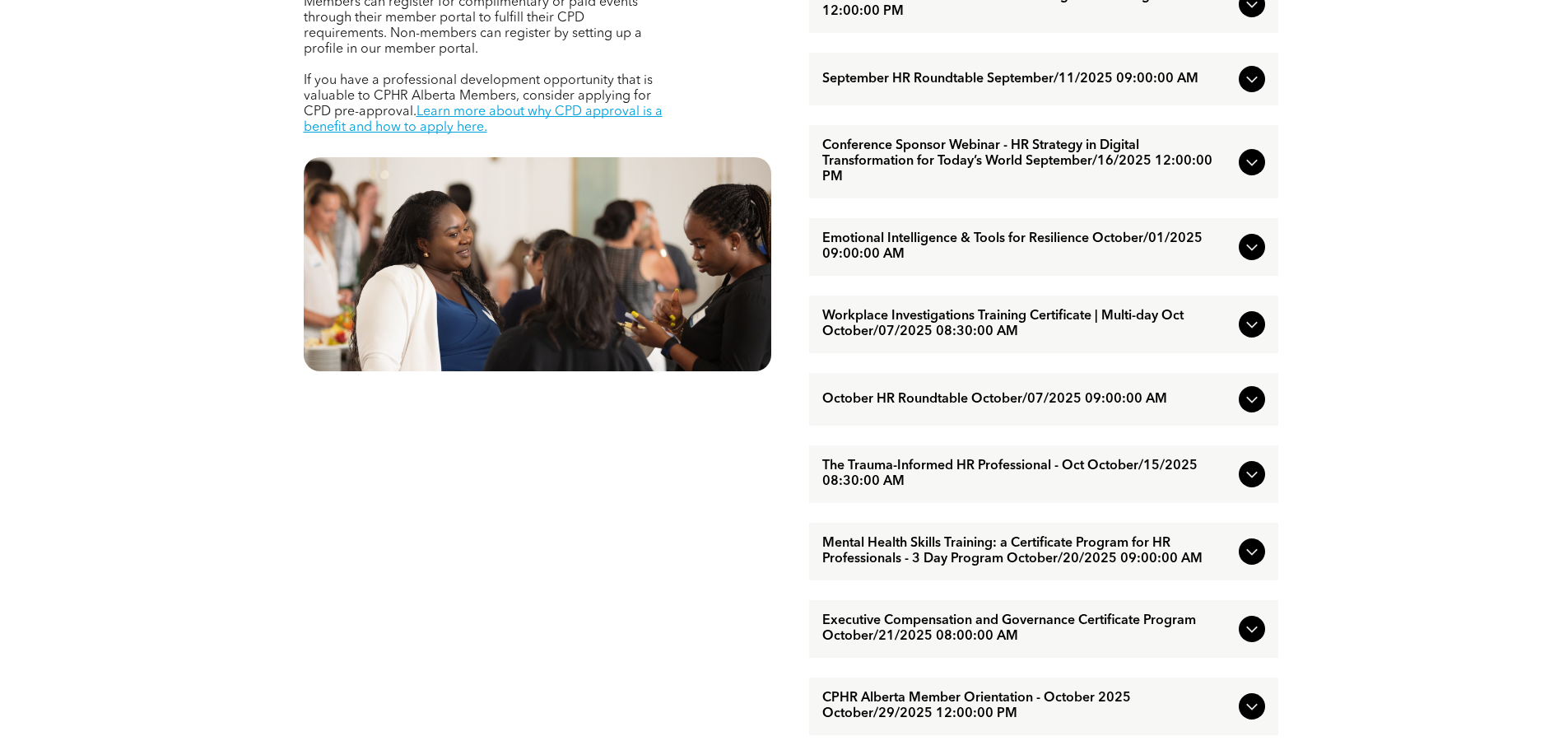 click 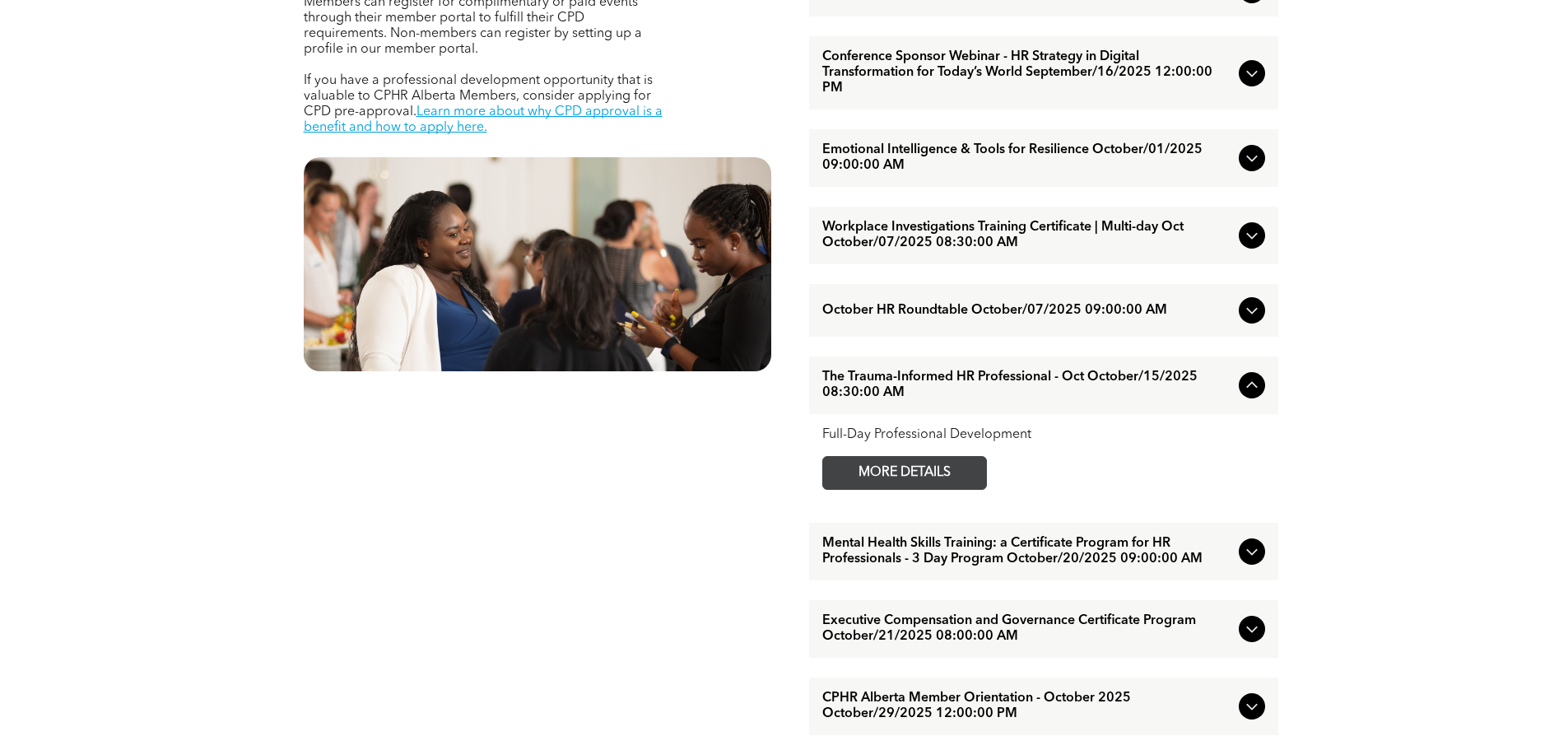 click on "MORE DETAILS" at bounding box center (905, 473) 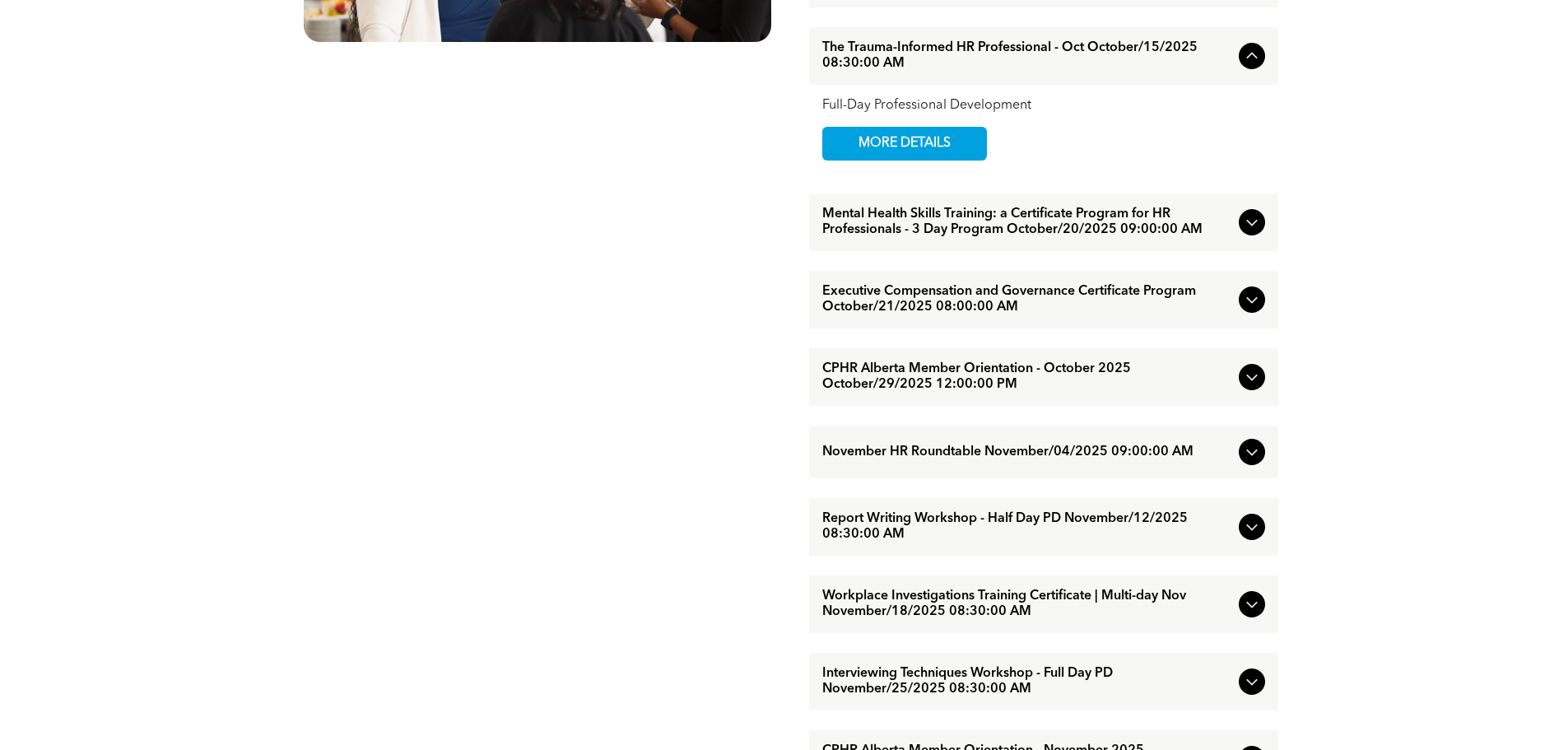 scroll, scrollTop: 1317, scrollLeft: 0, axis: vertical 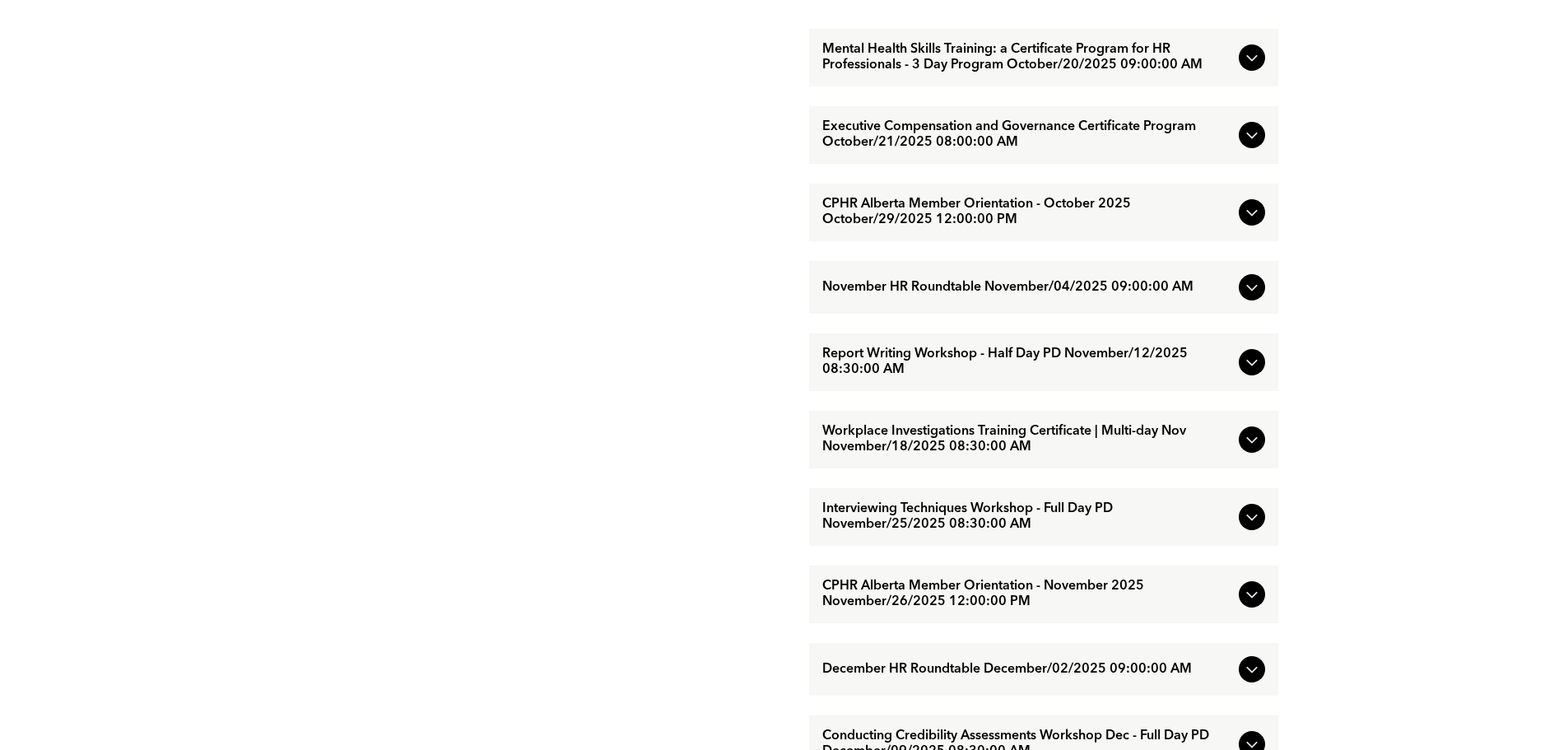 click 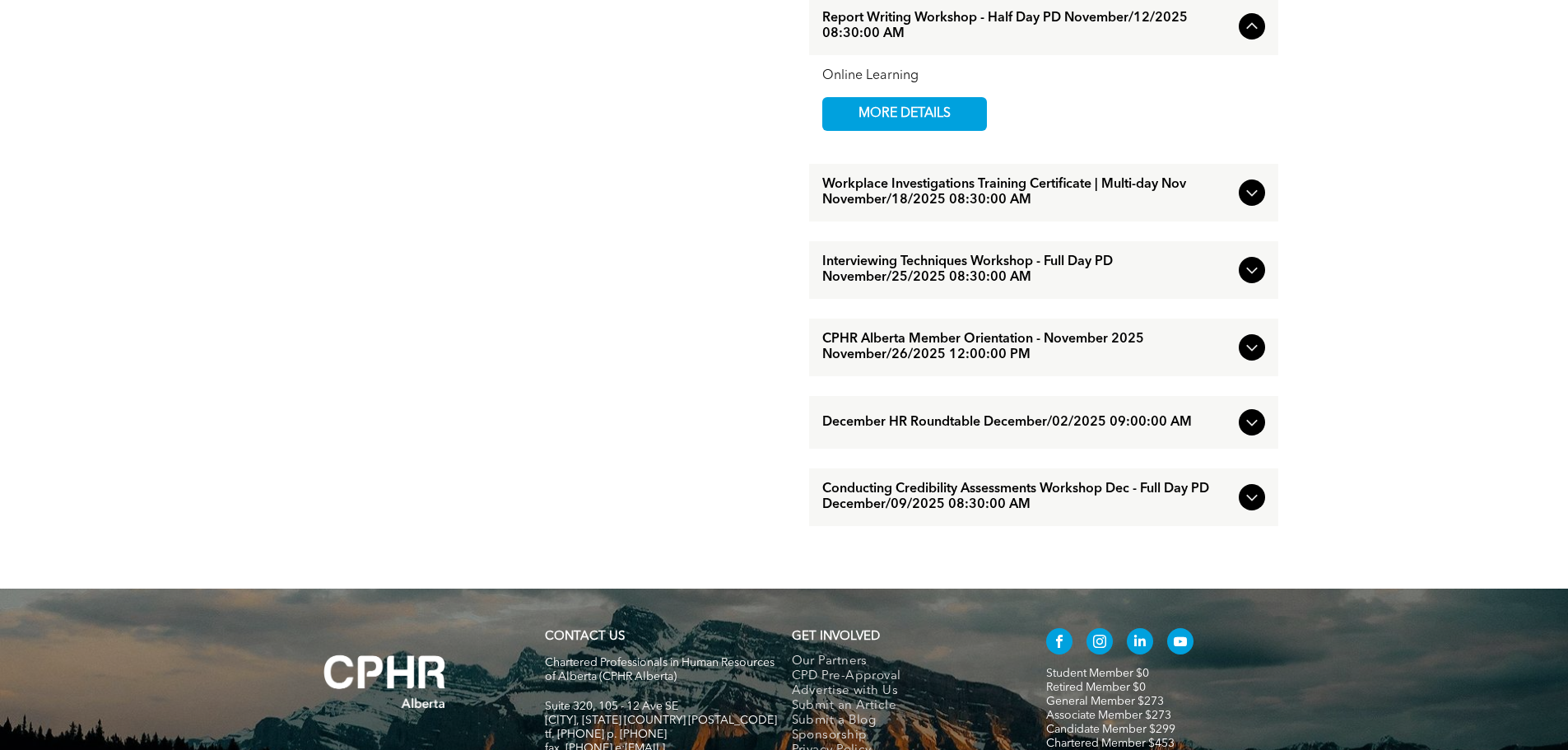 scroll, scrollTop: 1647, scrollLeft: 0, axis: vertical 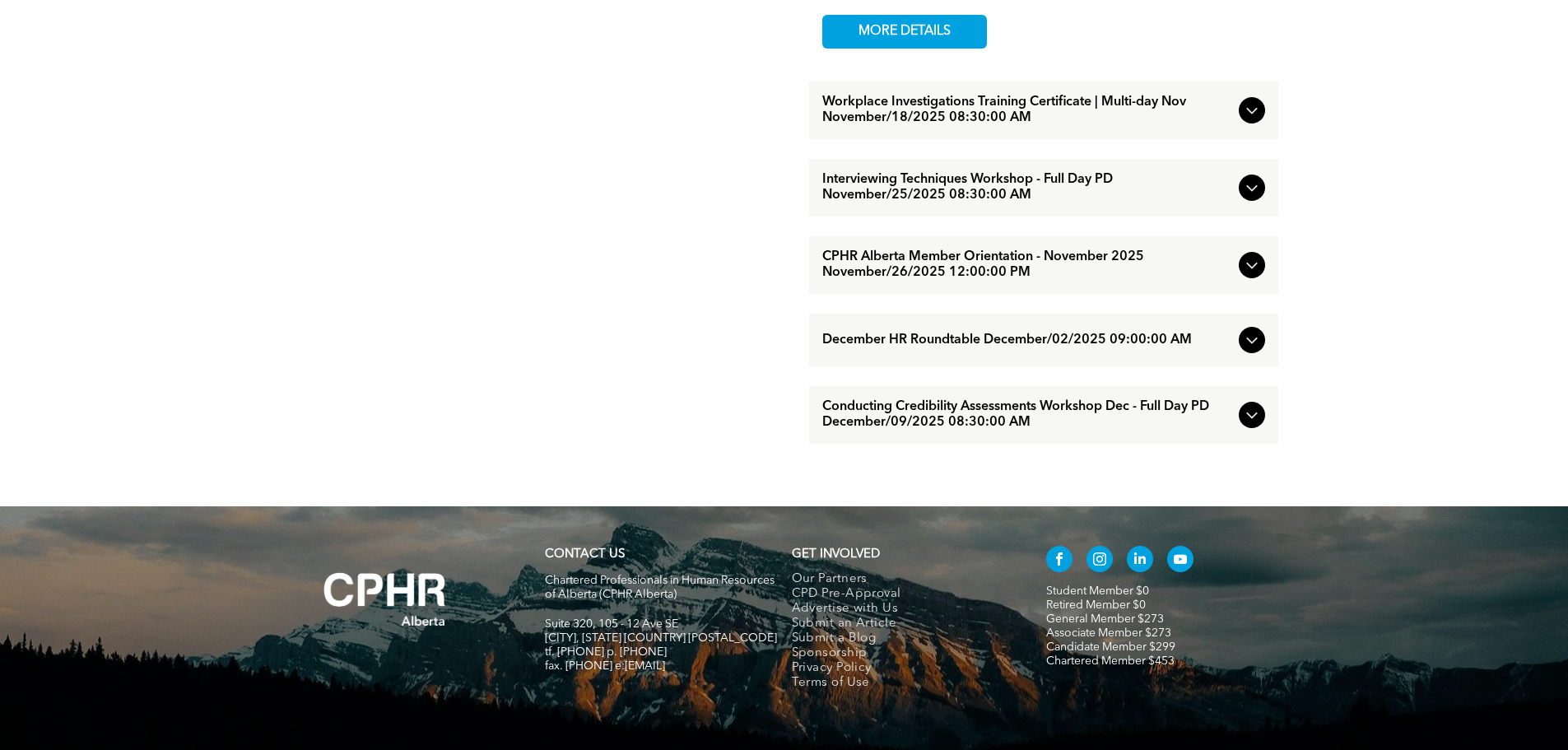 click 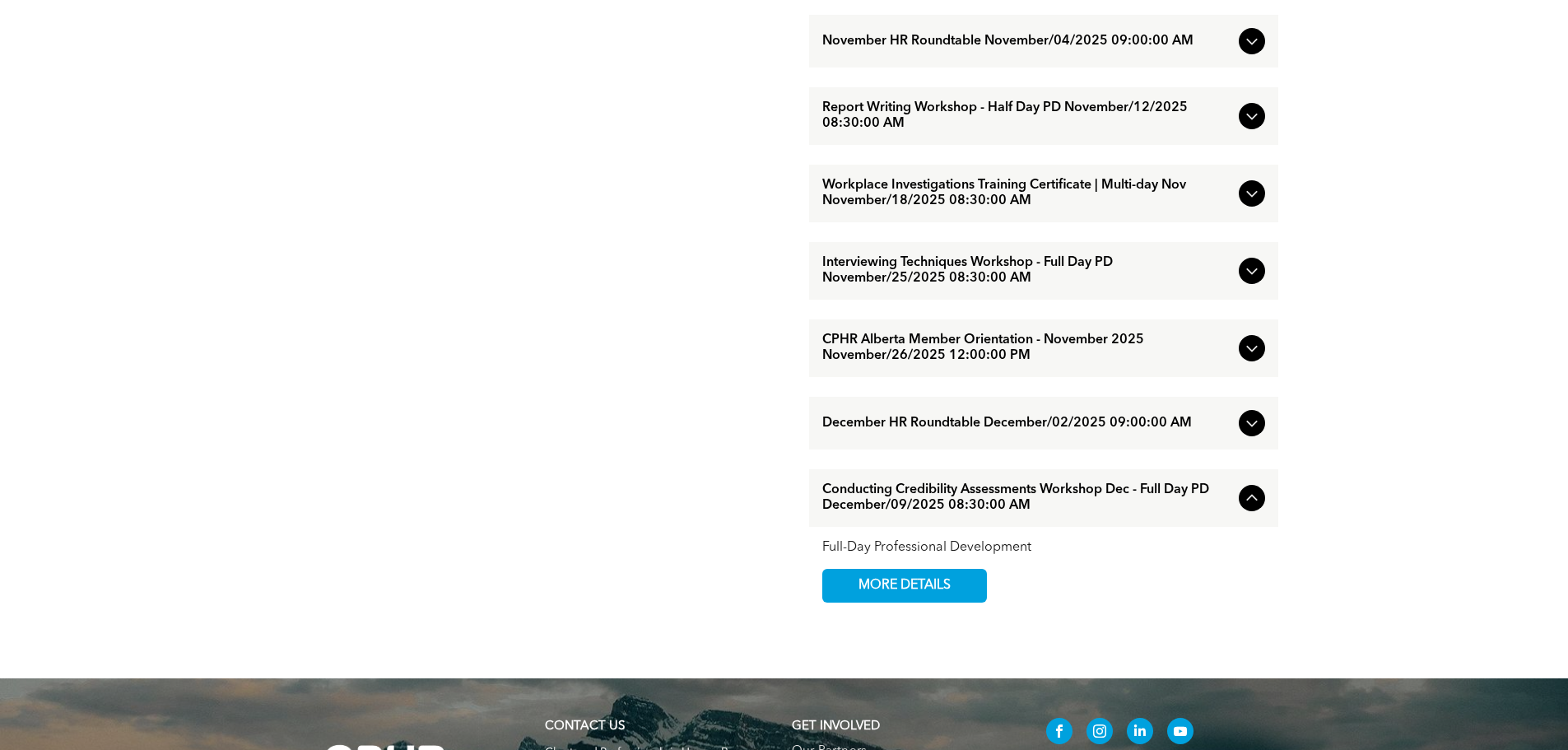 scroll, scrollTop: 981, scrollLeft: 0, axis: vertical 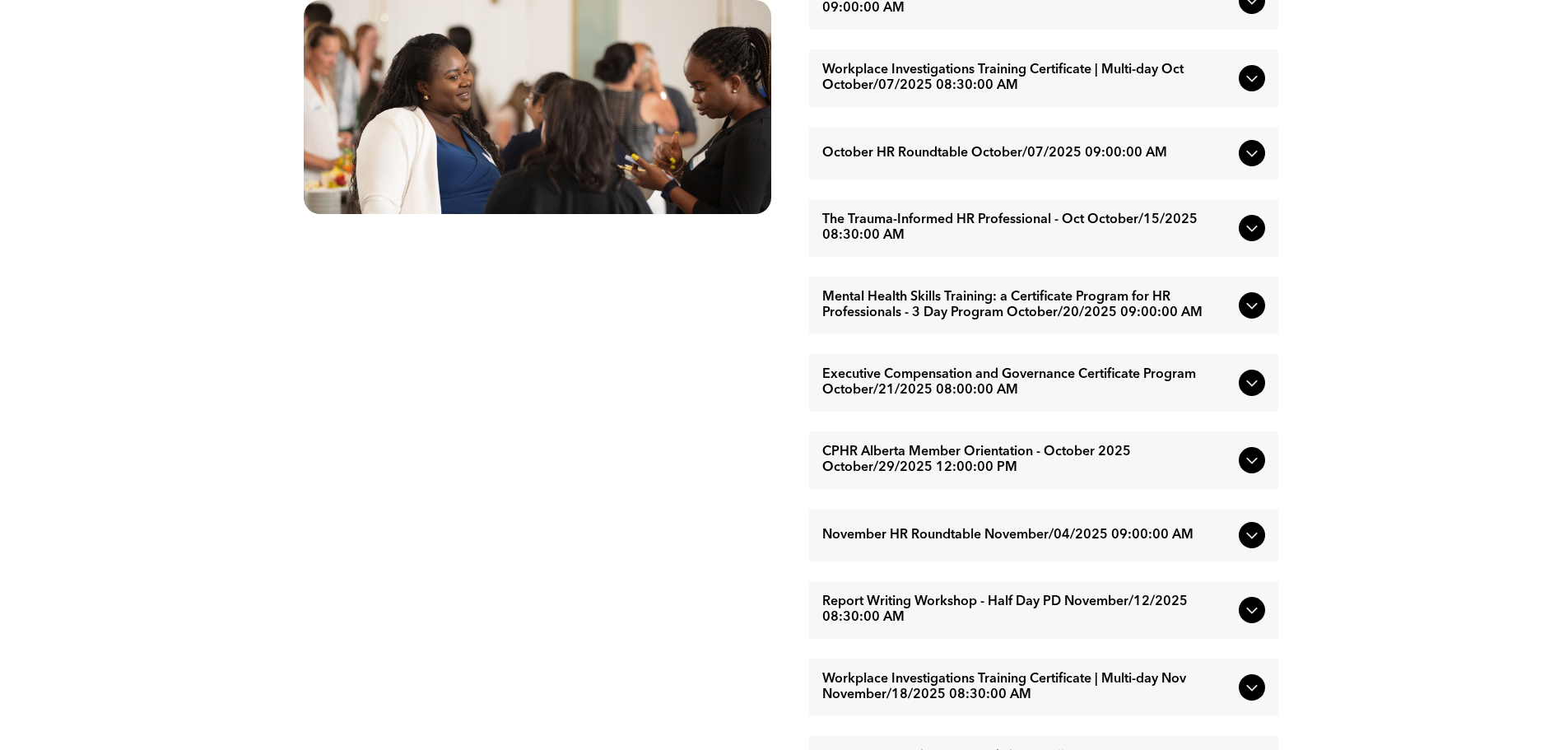 click 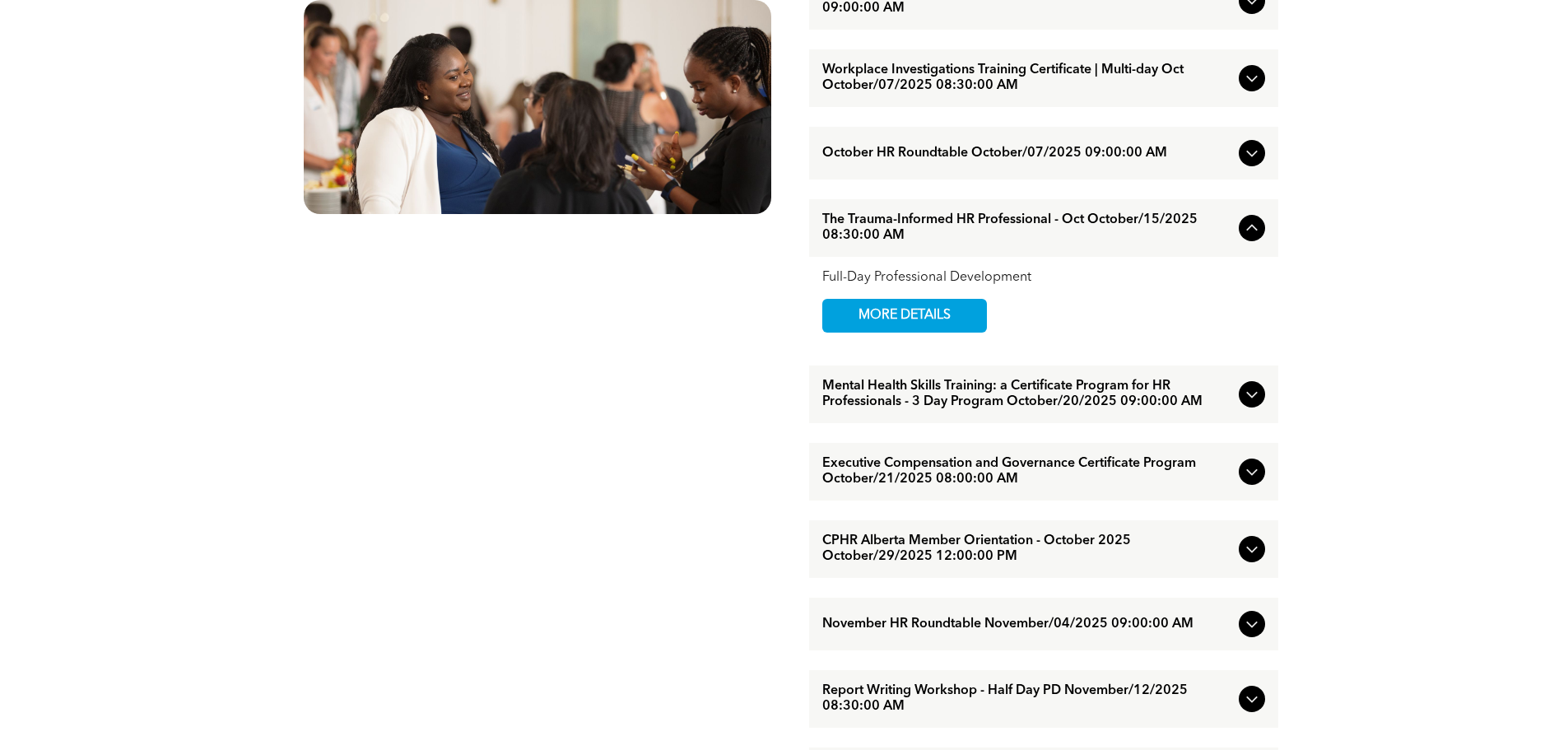 scroll, scrollTop: 1227, scrollLeft: 0, axis: vertical 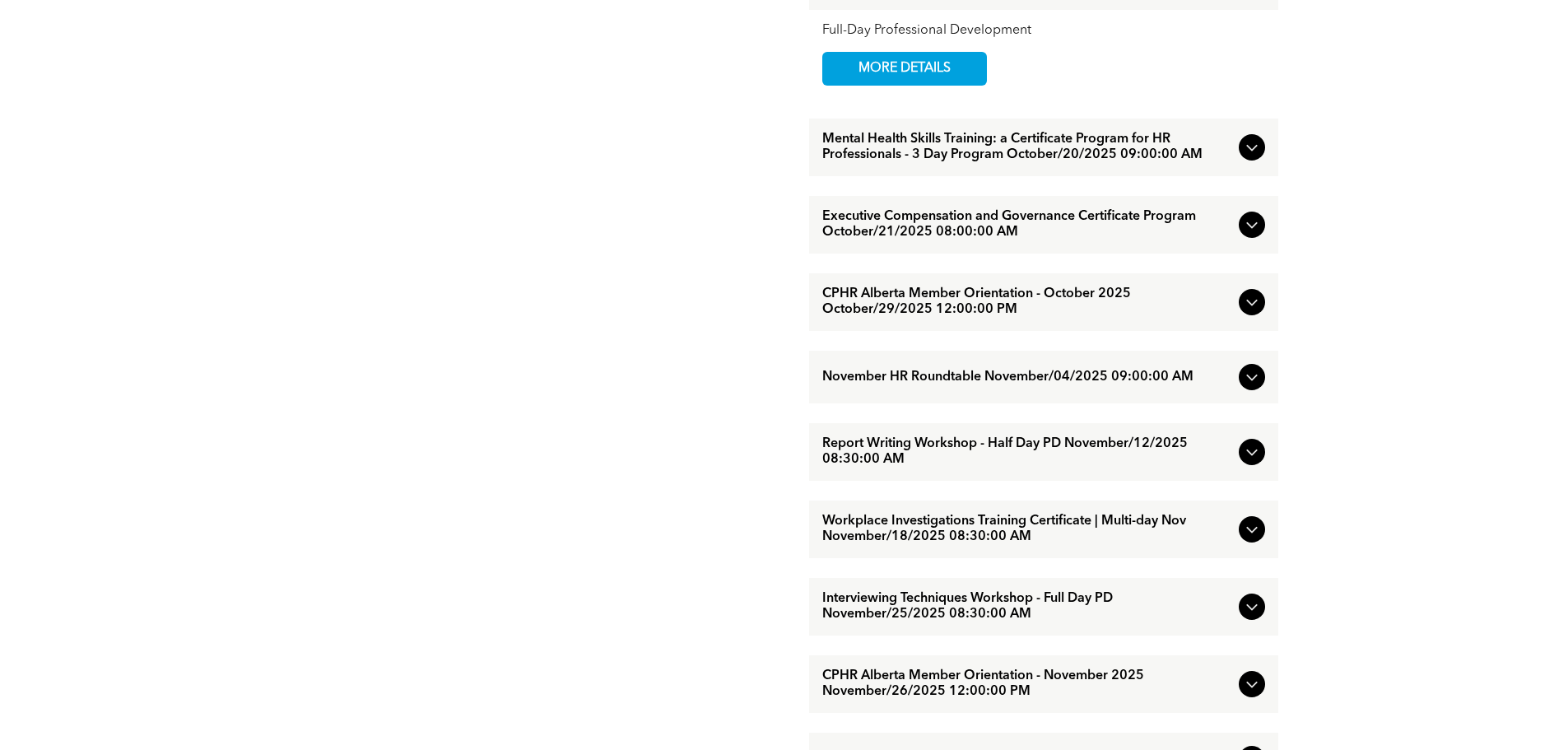 click at bounding box center (1252, 607) 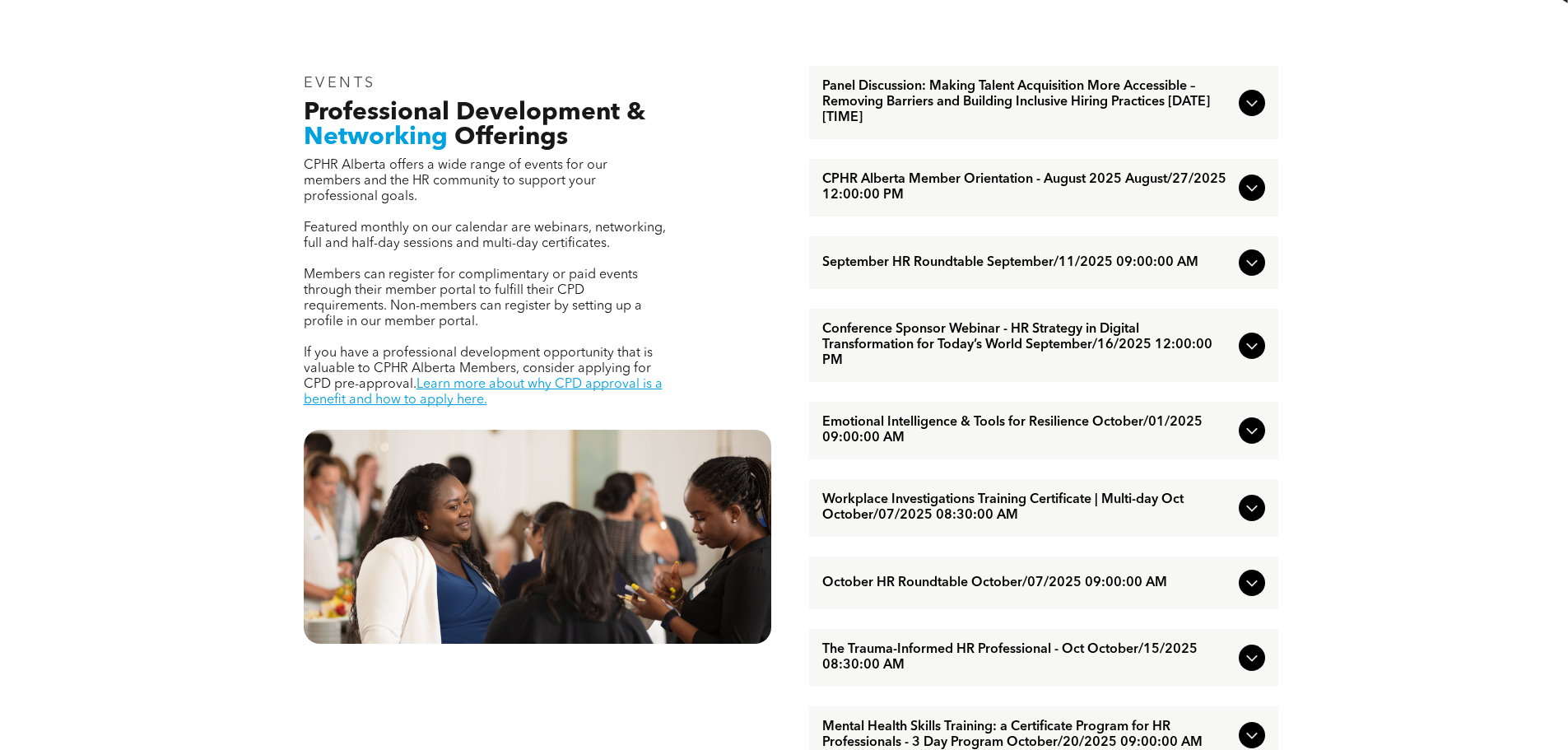 scroll, scrollTop: 715, scrollLeft: 0, axis: vertical 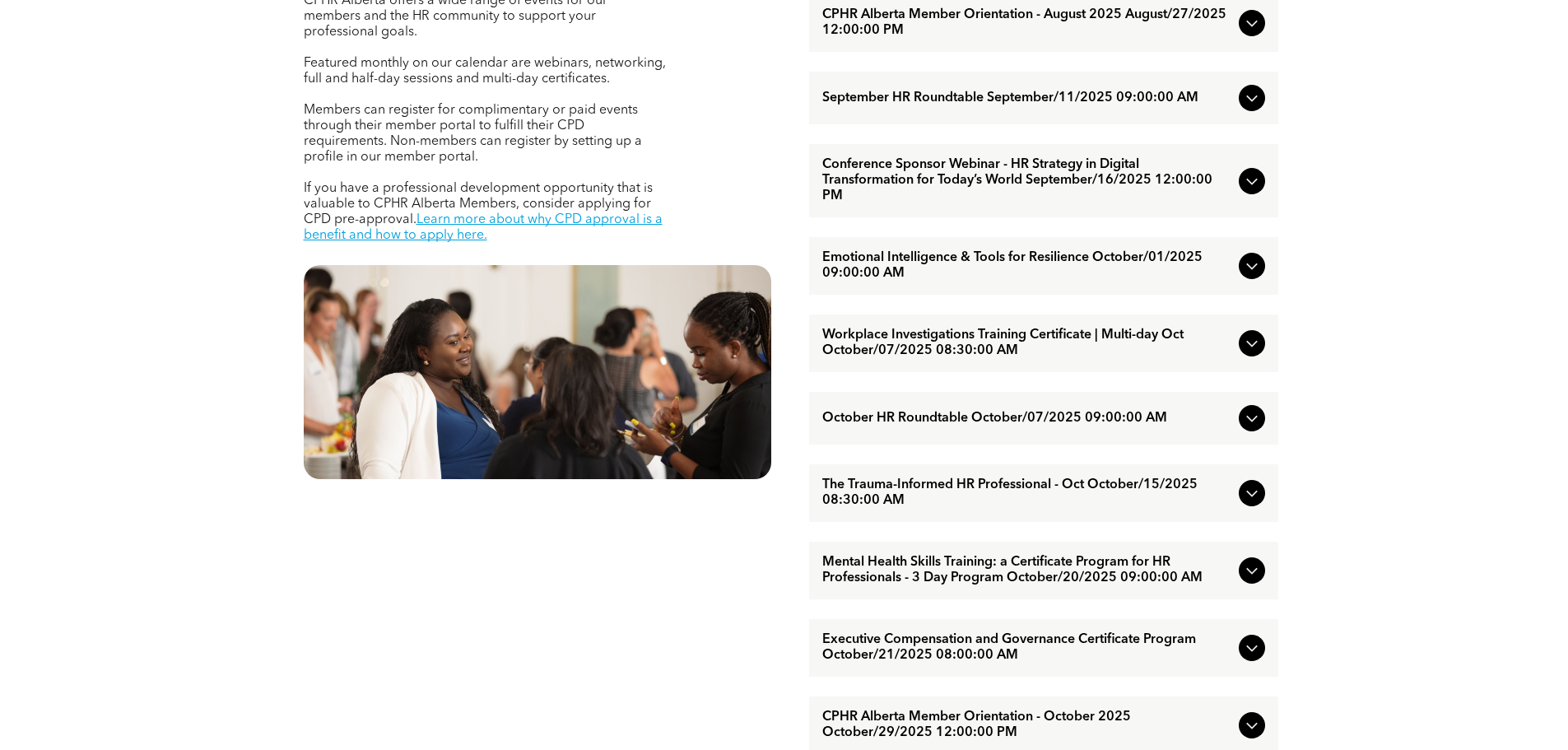 click on "The Trauma-Informed HR Professional - Oct  October/15/2025 08:30:00 AM" at bounding box center (1027, 493) 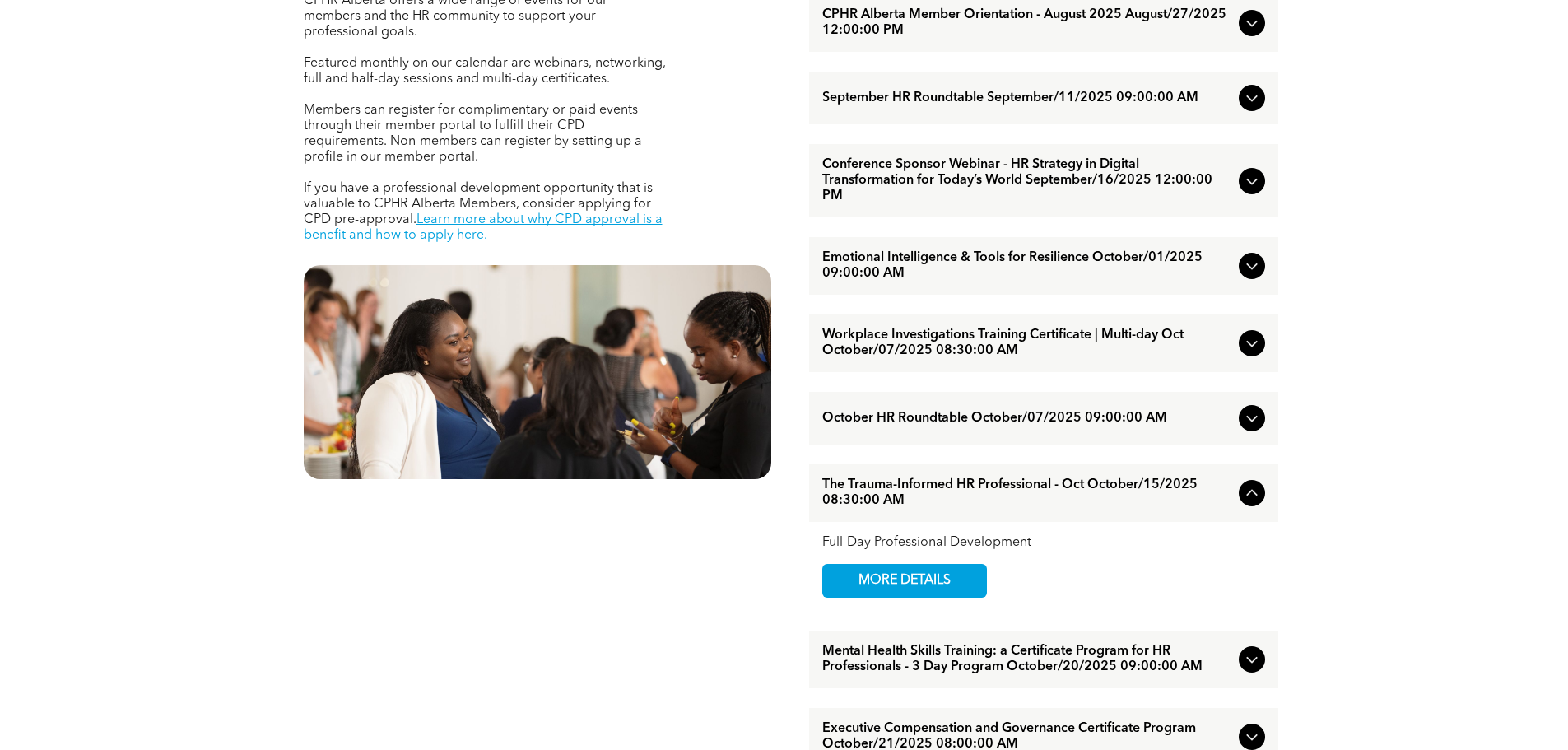 scroll, scrollTop: 798, scrollLeft: 0, axis: vertical 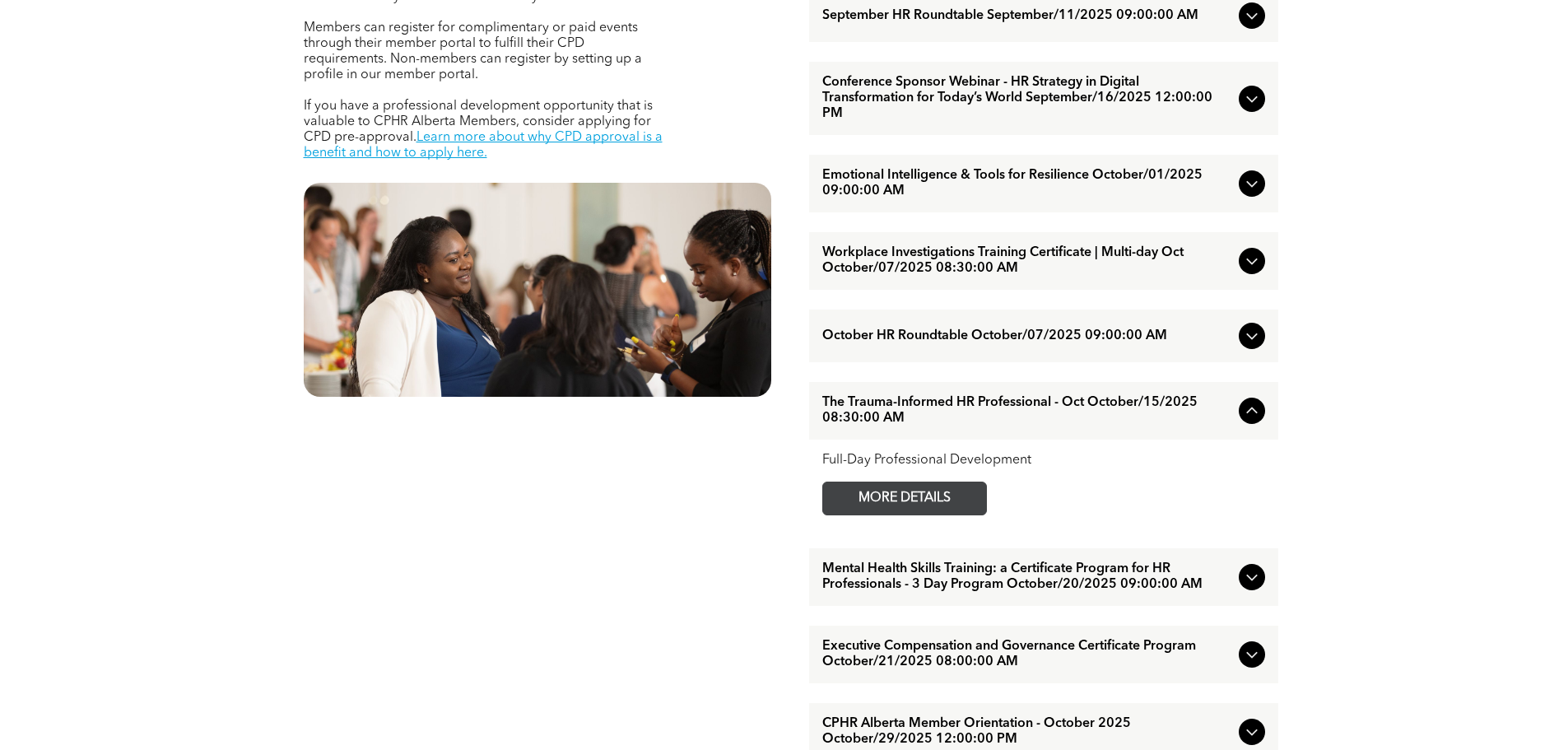 click on "MORE DETAILS" at bounding box center [905, 498] 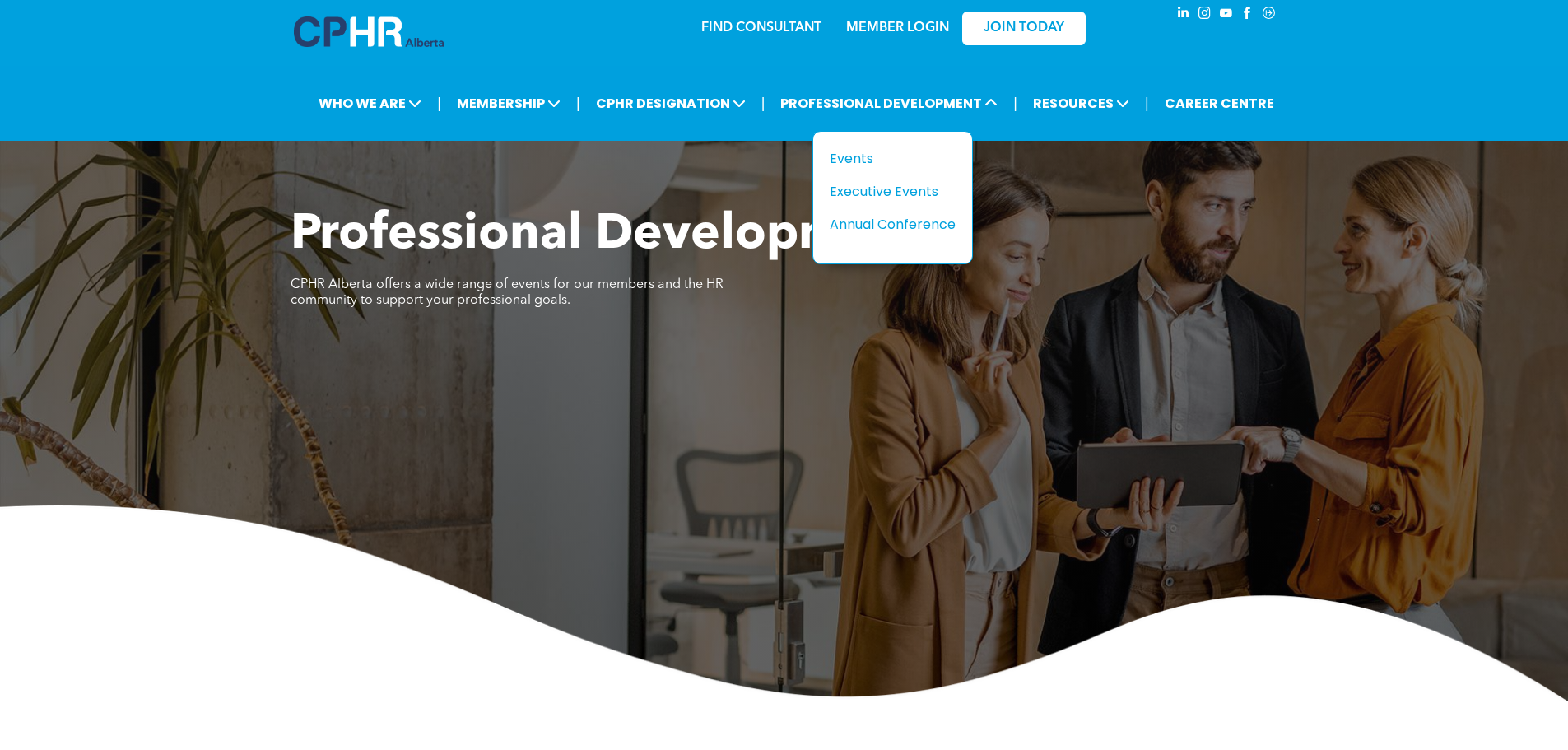 scroll, scrollTop: 494, scrollLeft: 0, axis: vertical 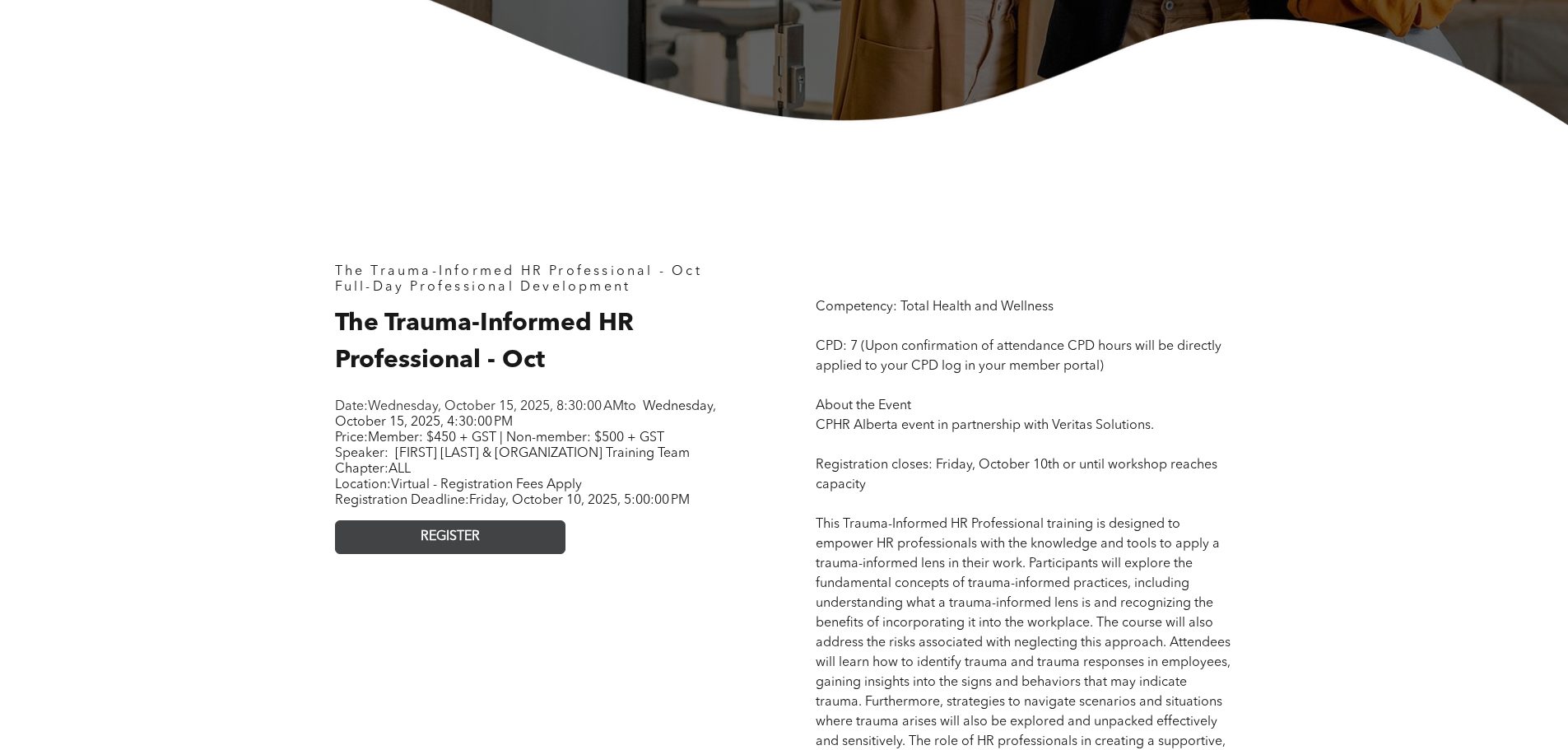click on "REGISTER" at bounding box center [450, 537] 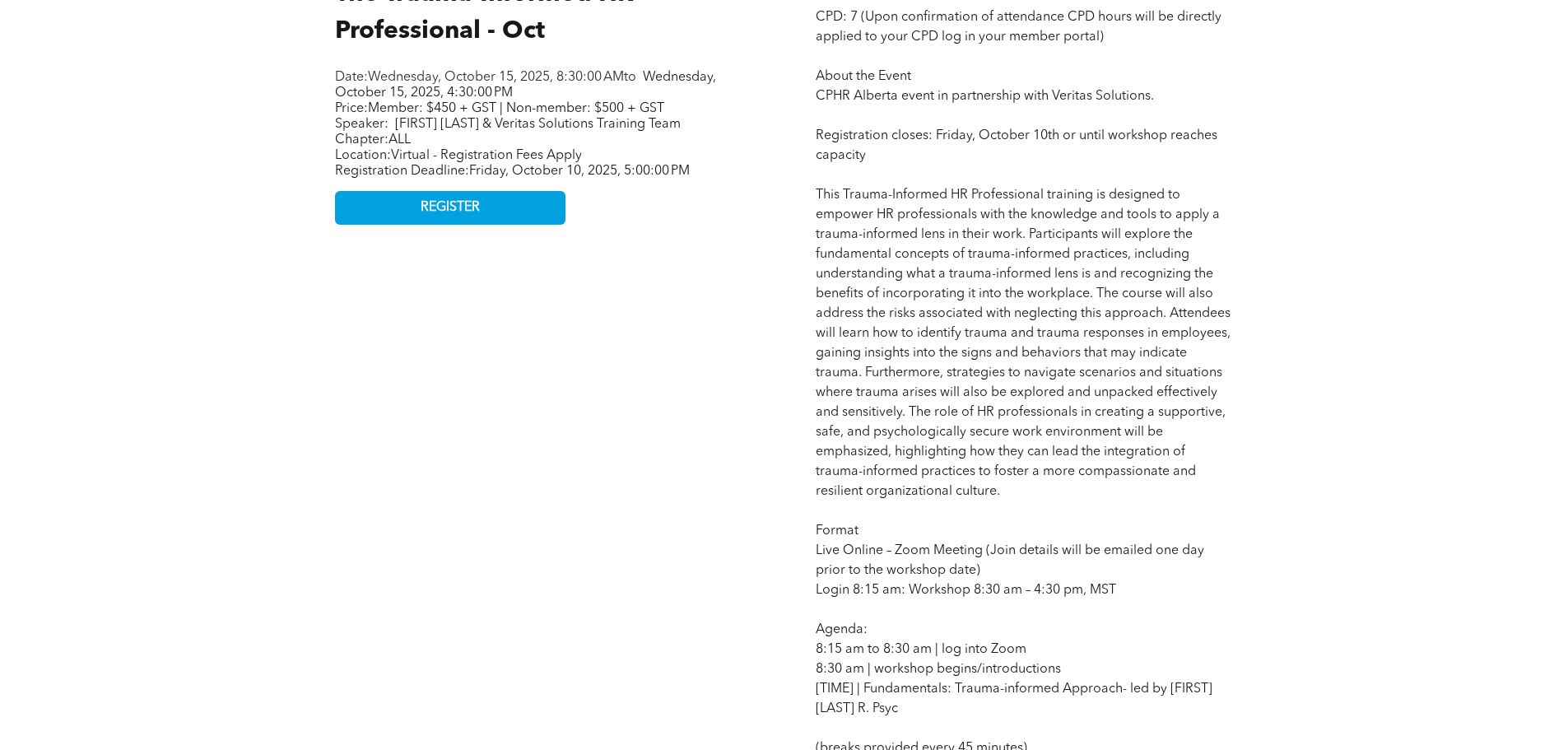 scroll, scrollTop: 823, scrollLeft: 0, axis: vertical 